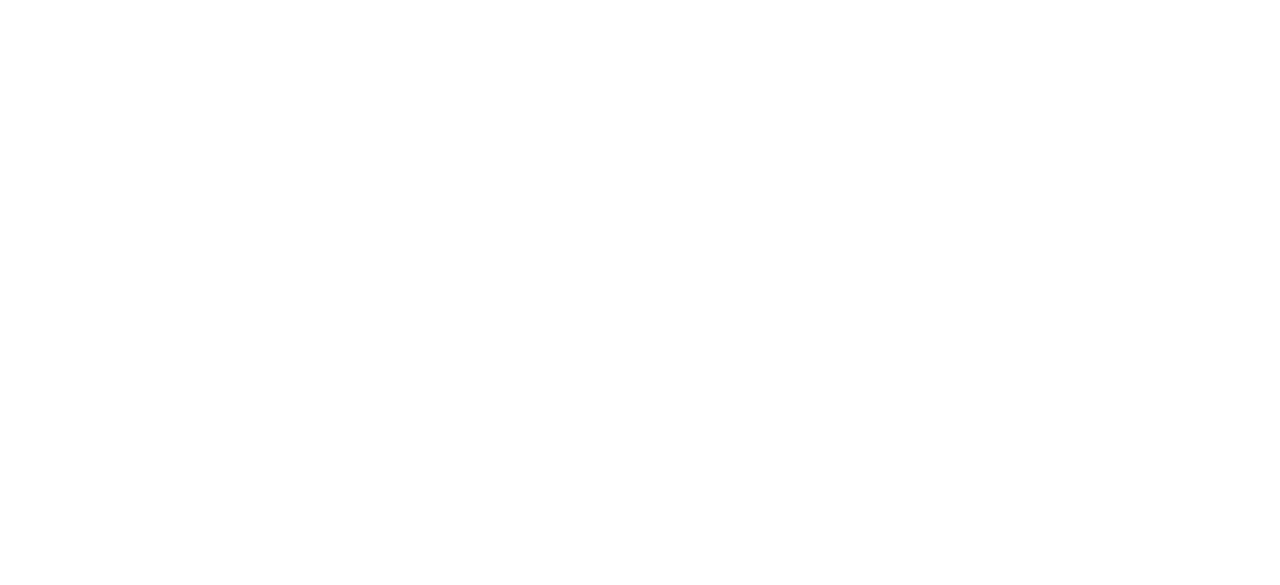 scroll, scrollTop: 0, scrollLeft: 0, axis: both 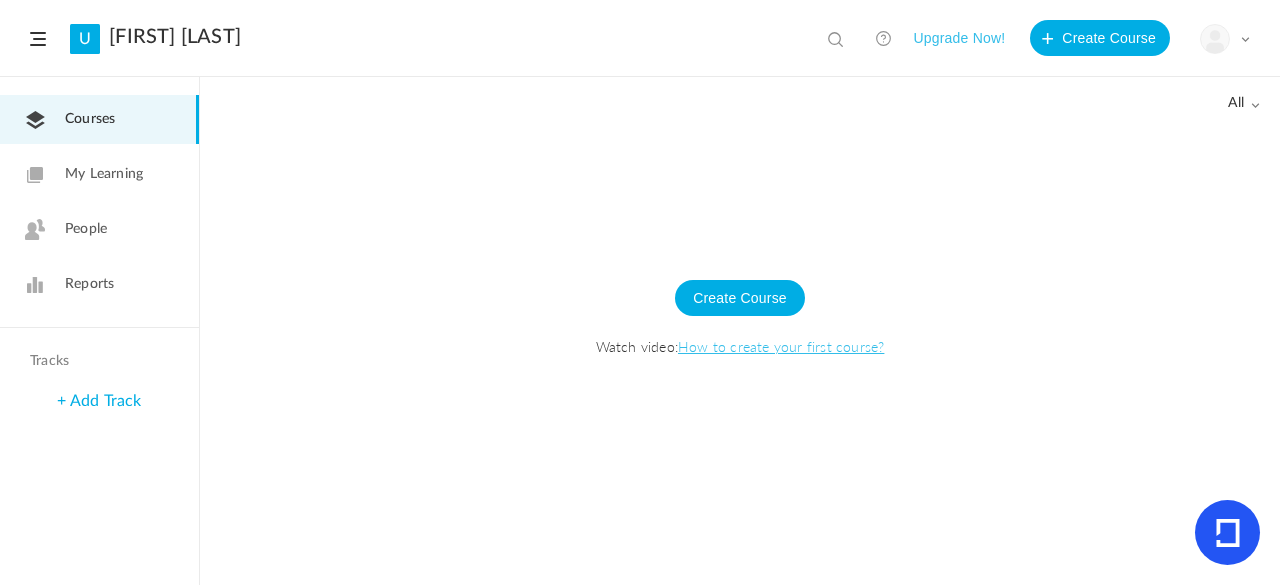 click on "My Learning" 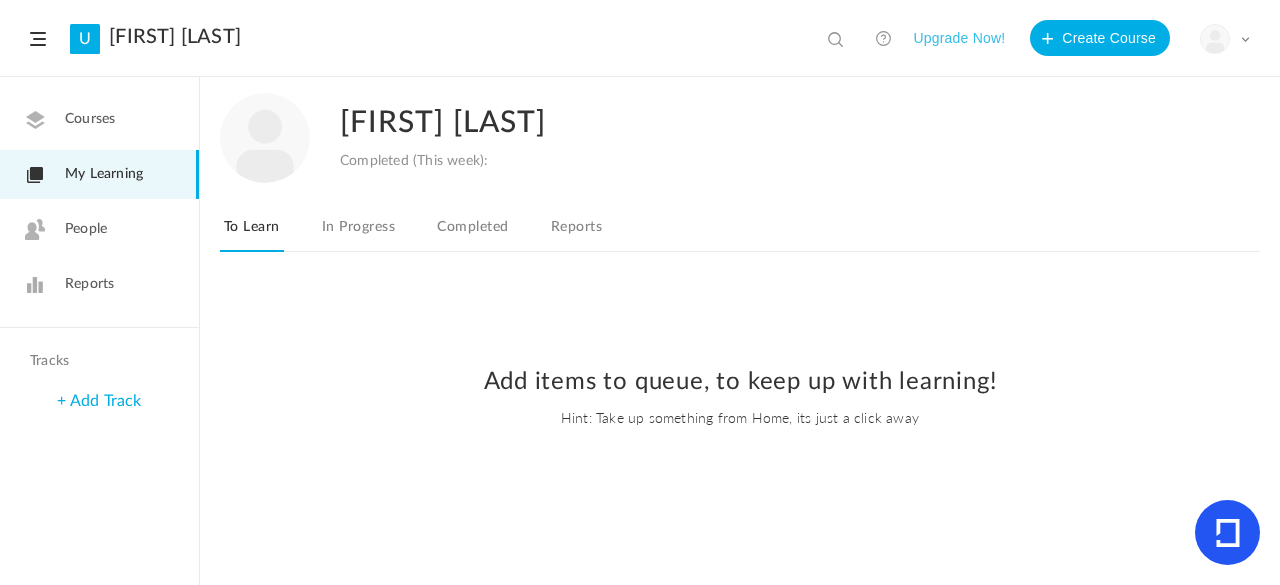 click on "People" 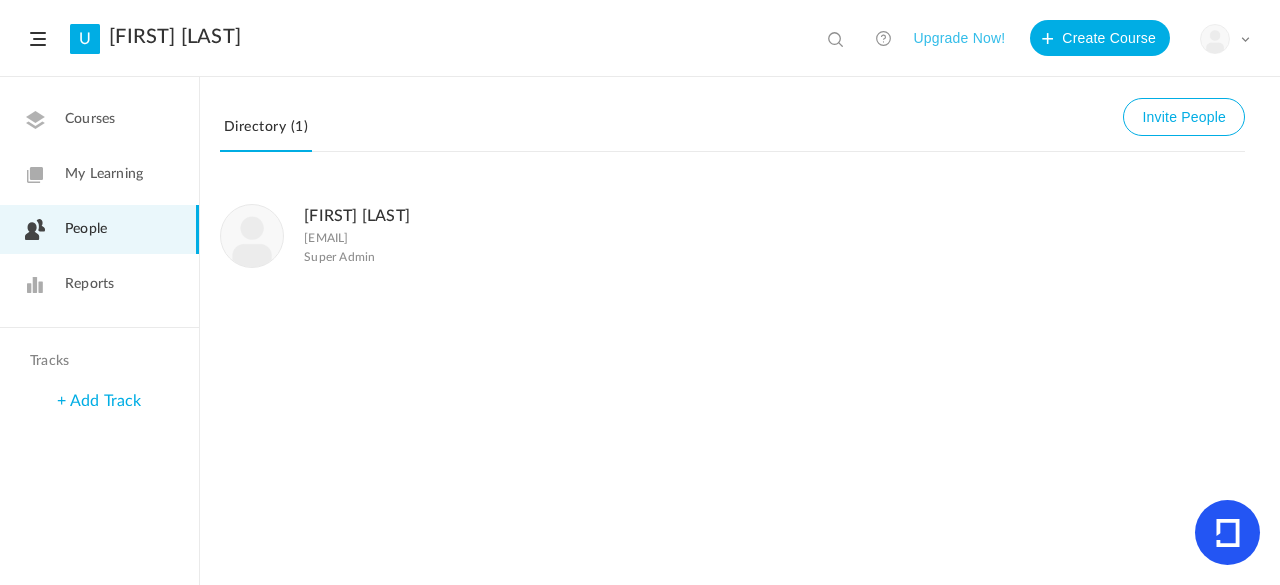 click on "Reports" 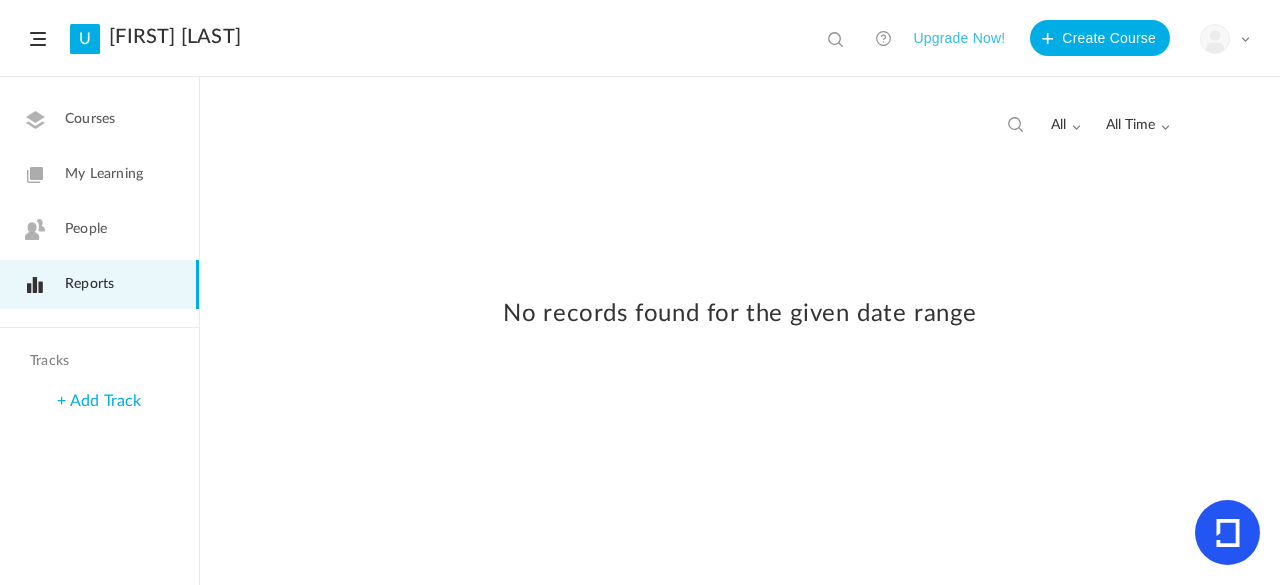 click on "Courses" 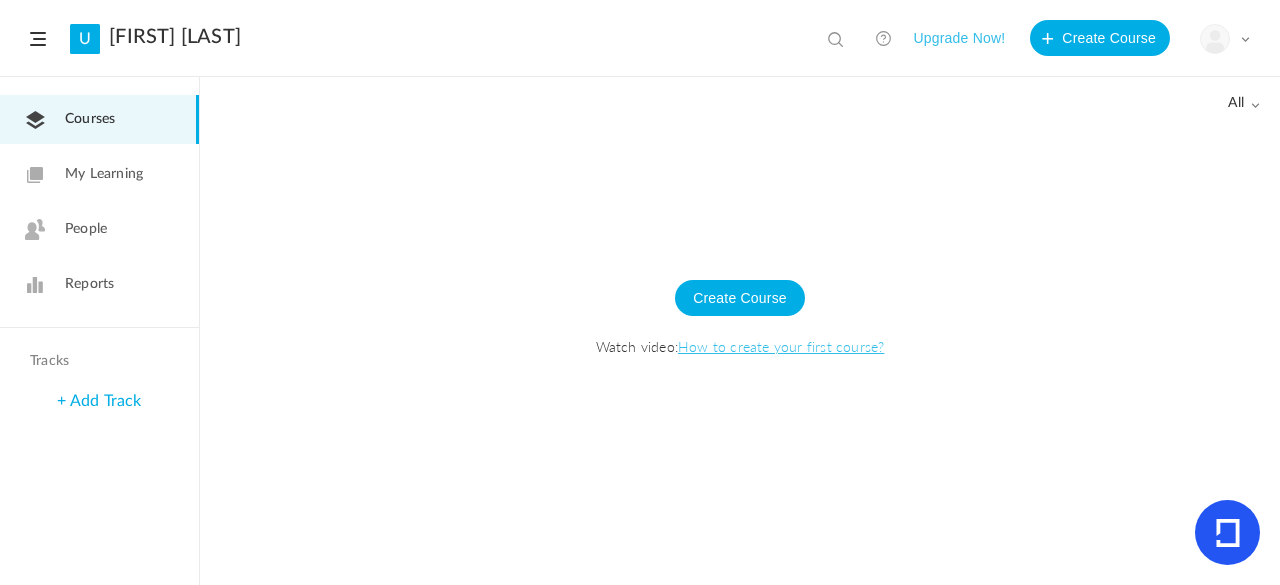 click 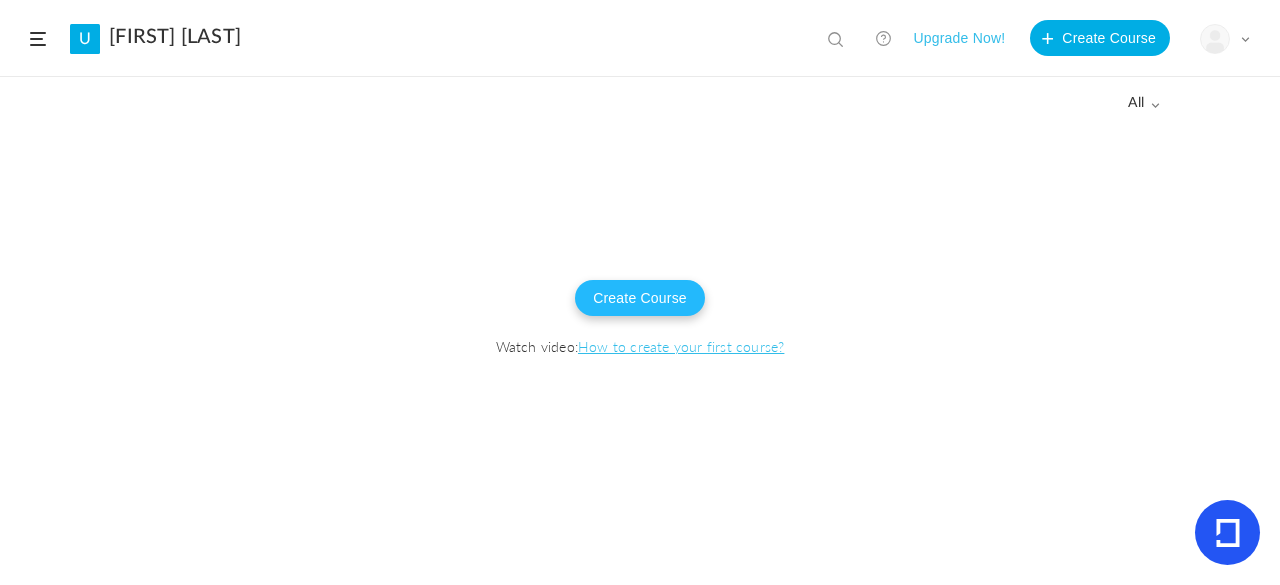 click on "Create Course" 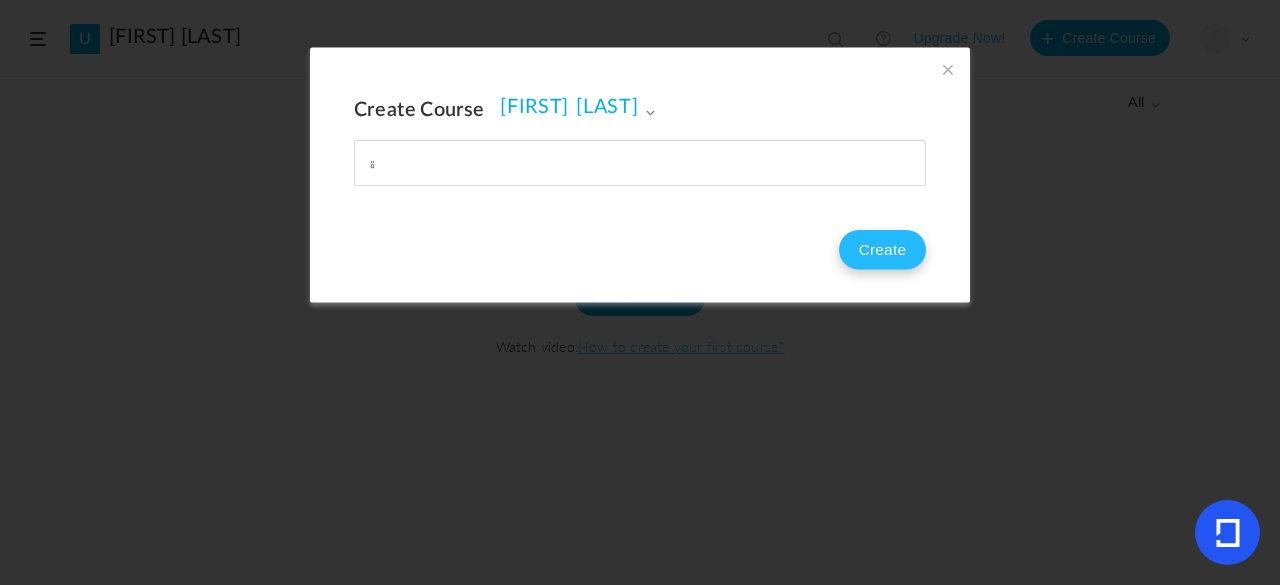 click on "Create" at bounding box center [882, 250] 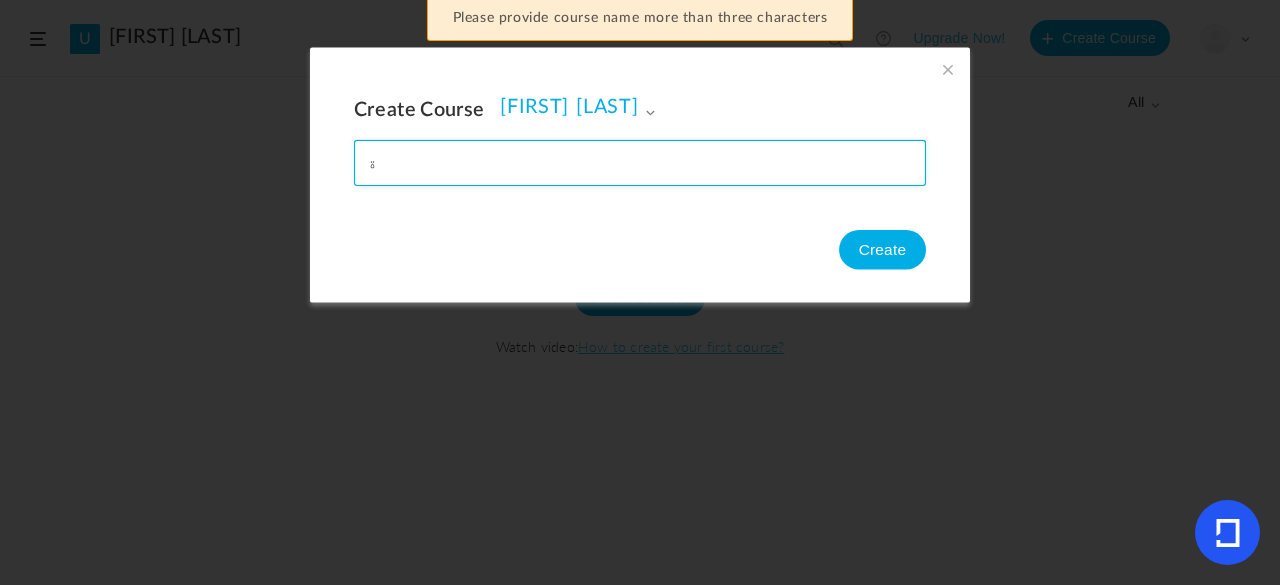 click at bounding box center (640, 162) 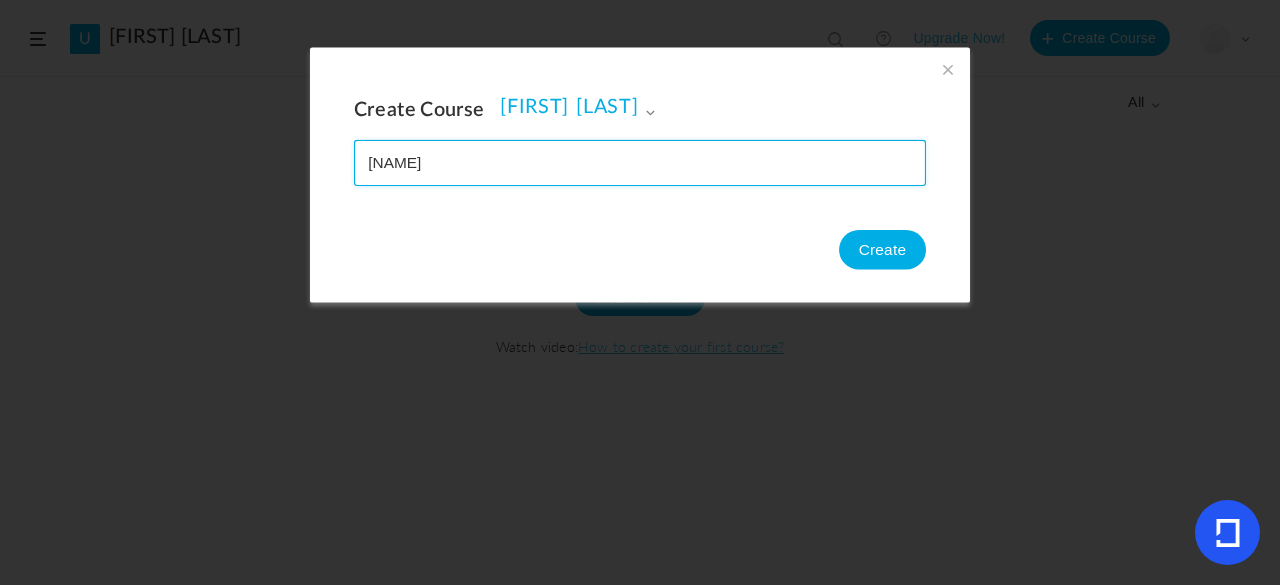 type on "[NAME]" 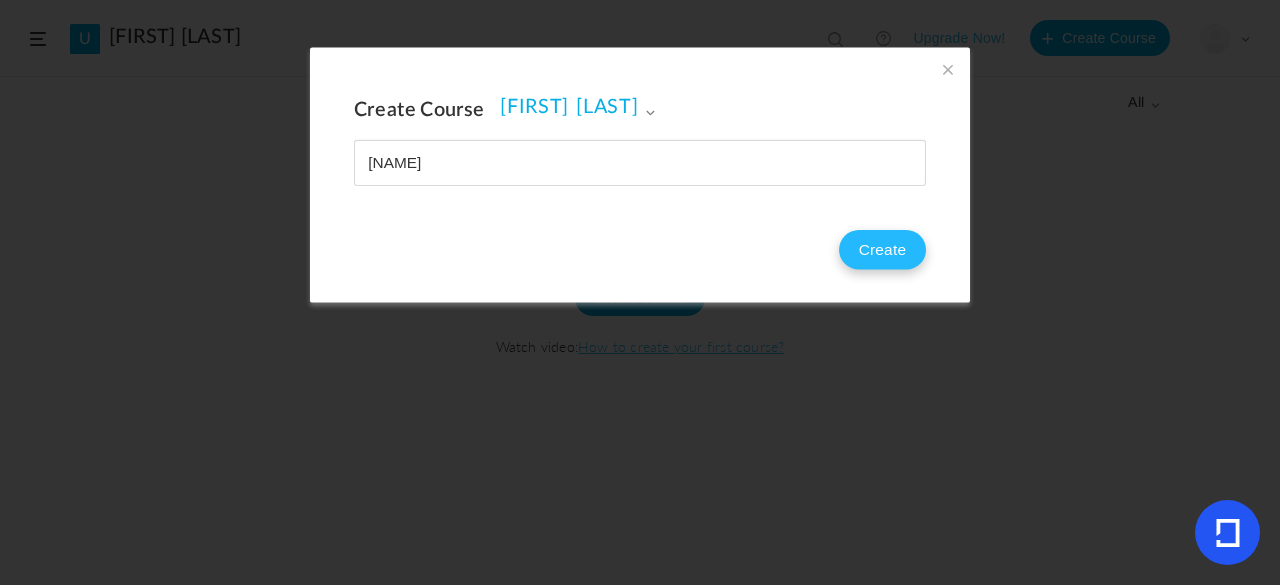 click on "Create" at bounding box center (882, 250) 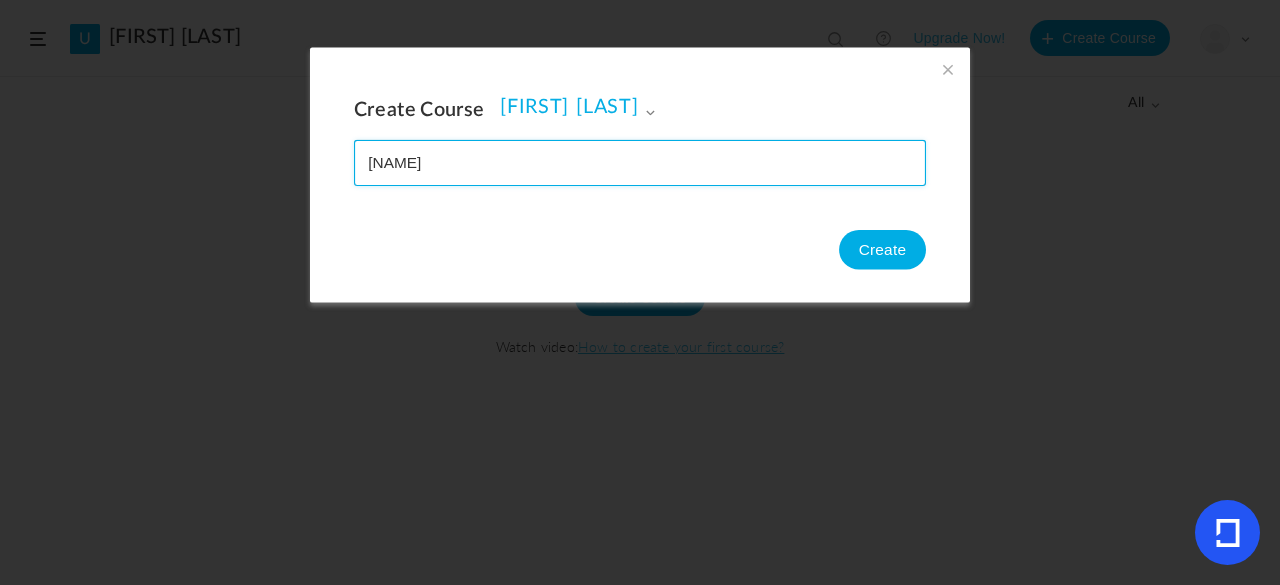 click at bounding box center (640, 162) 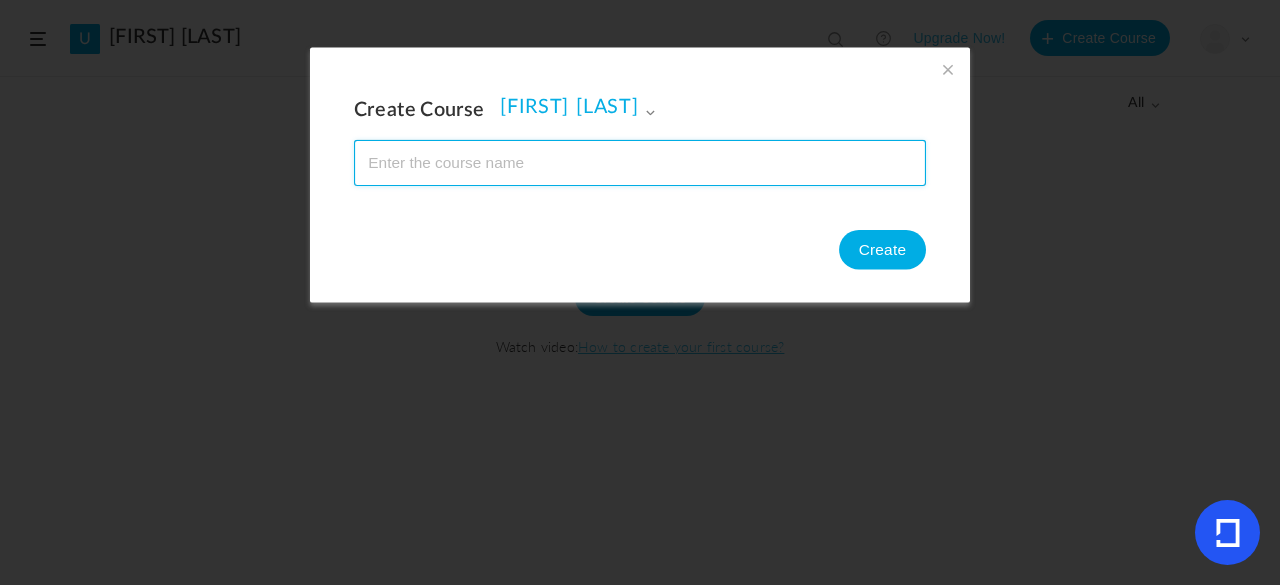 type on "o" 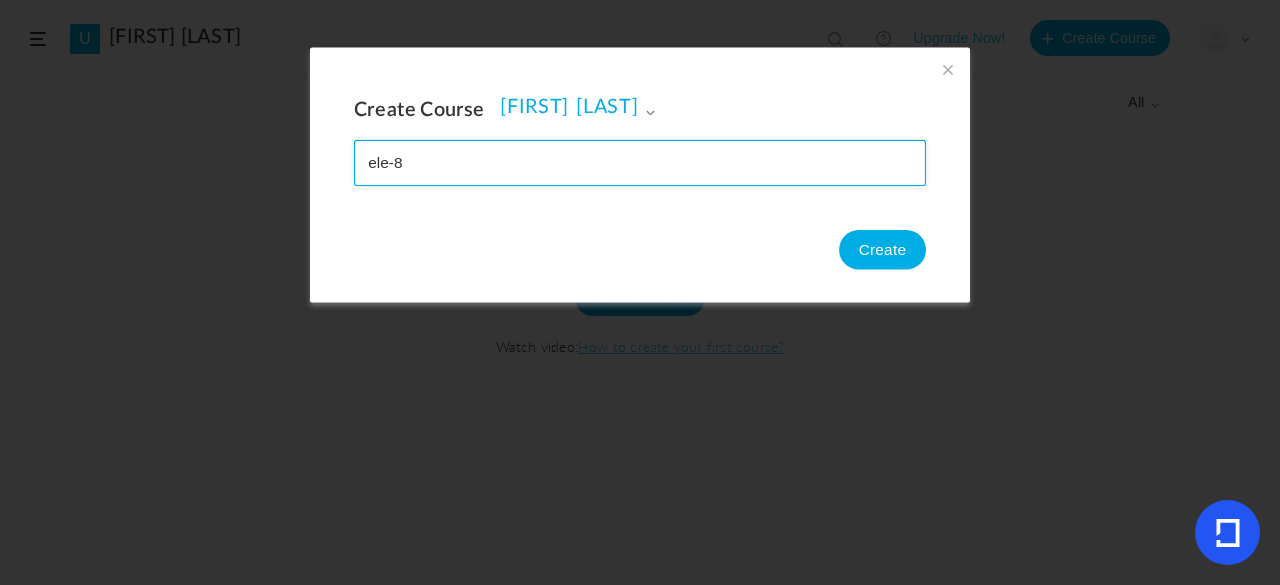 type on "ele-8" 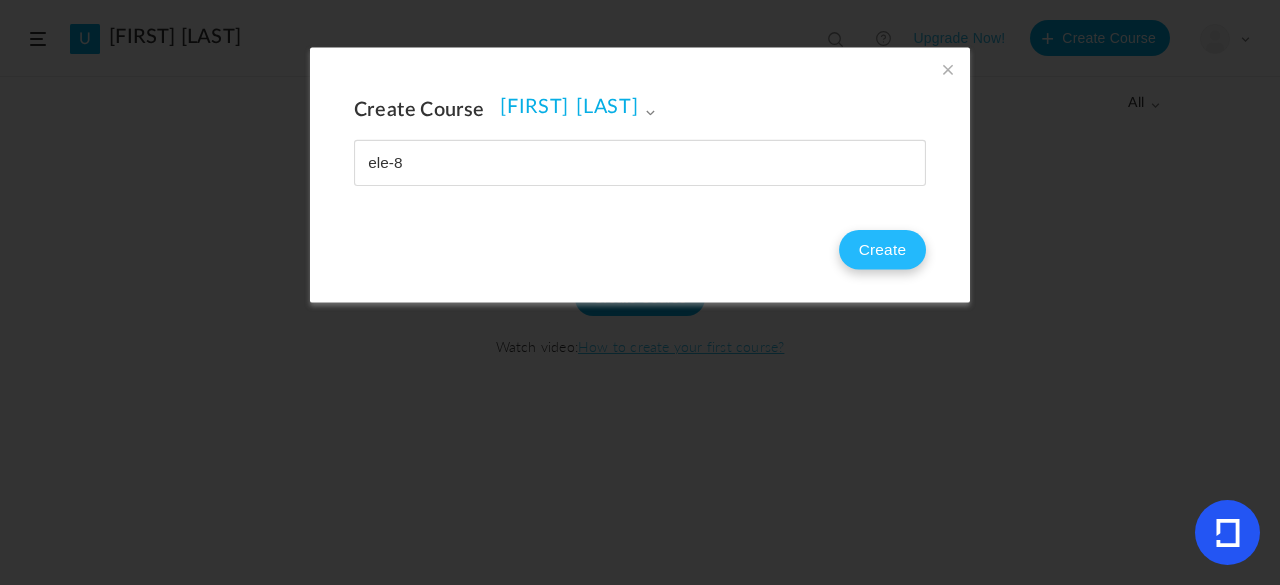 click on "Create" at bounding box center [882, 250] 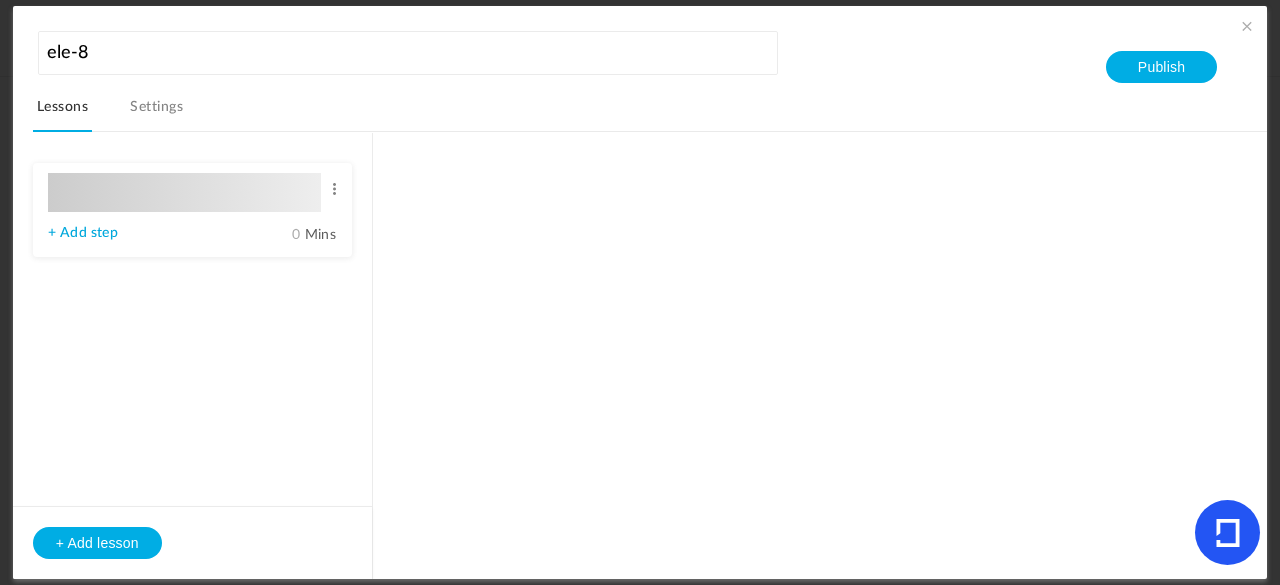 type on "Lesson 1" 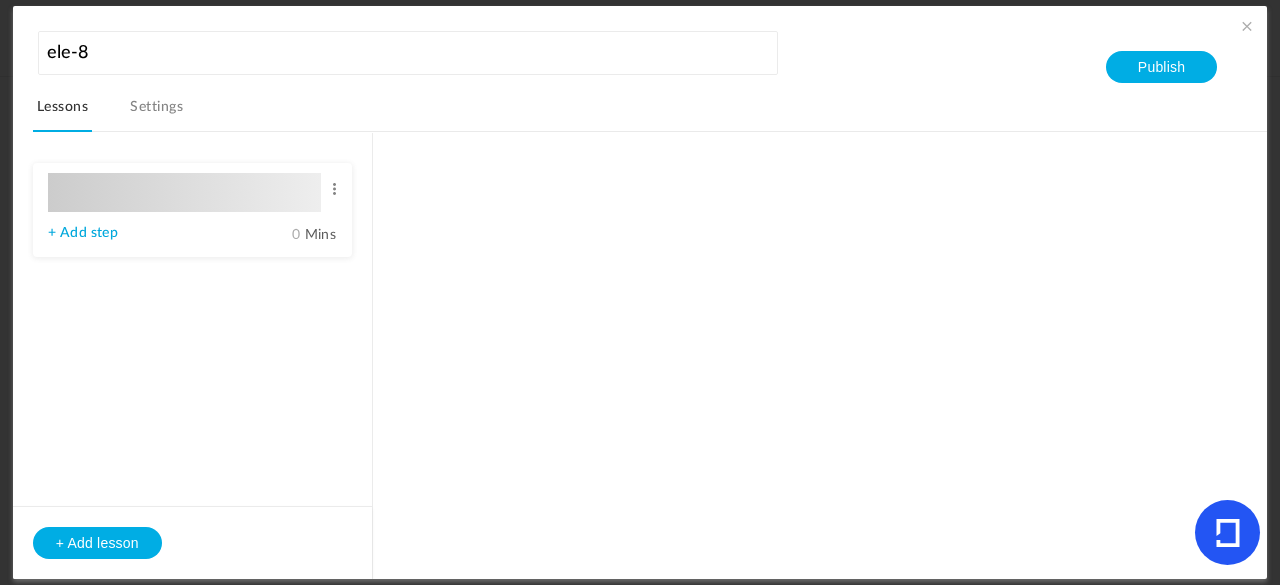 type on "0" 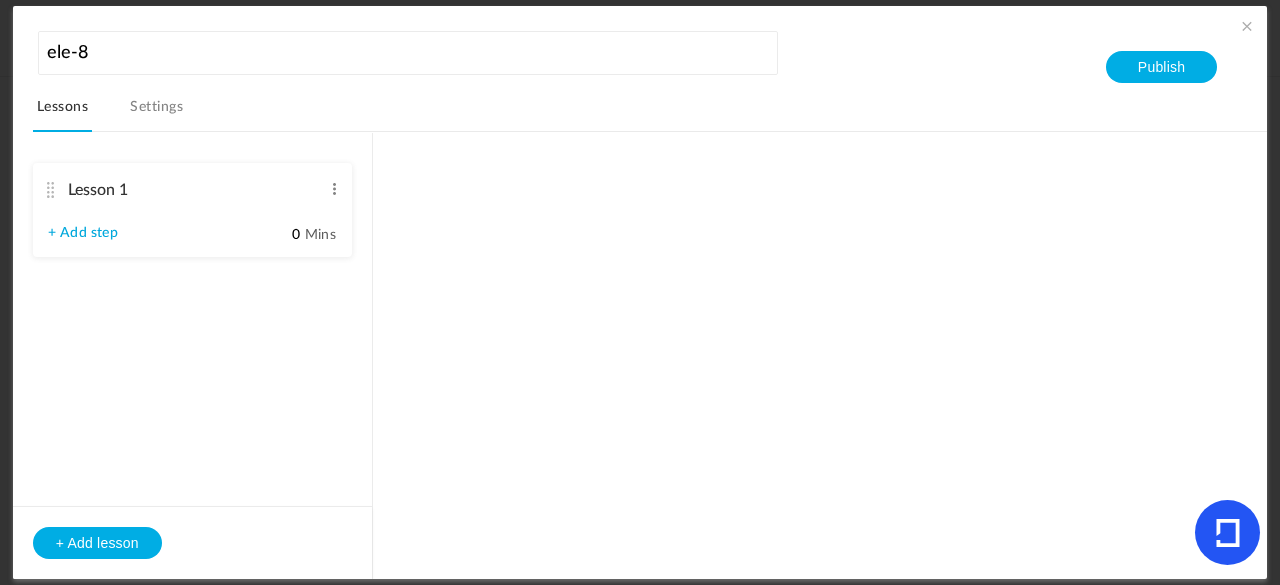 type on "Step 1" 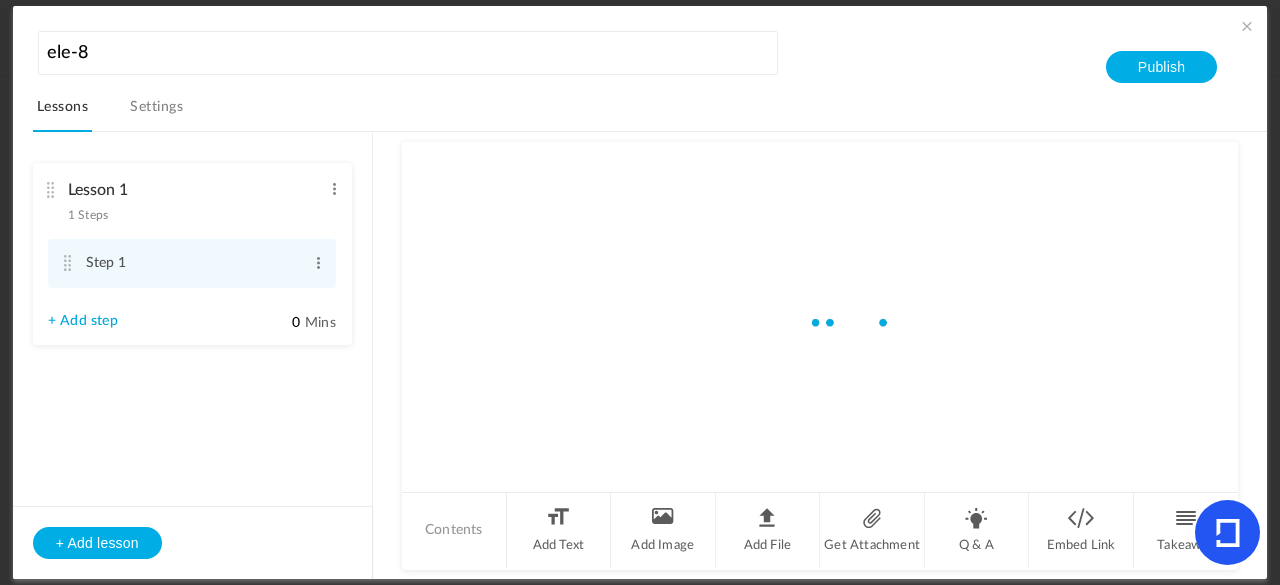 click on "Lesson 1
1 Steps
Edit
Delete
Step 1
Edit
Delete
+ Add step" at bounding box center (192, 254) 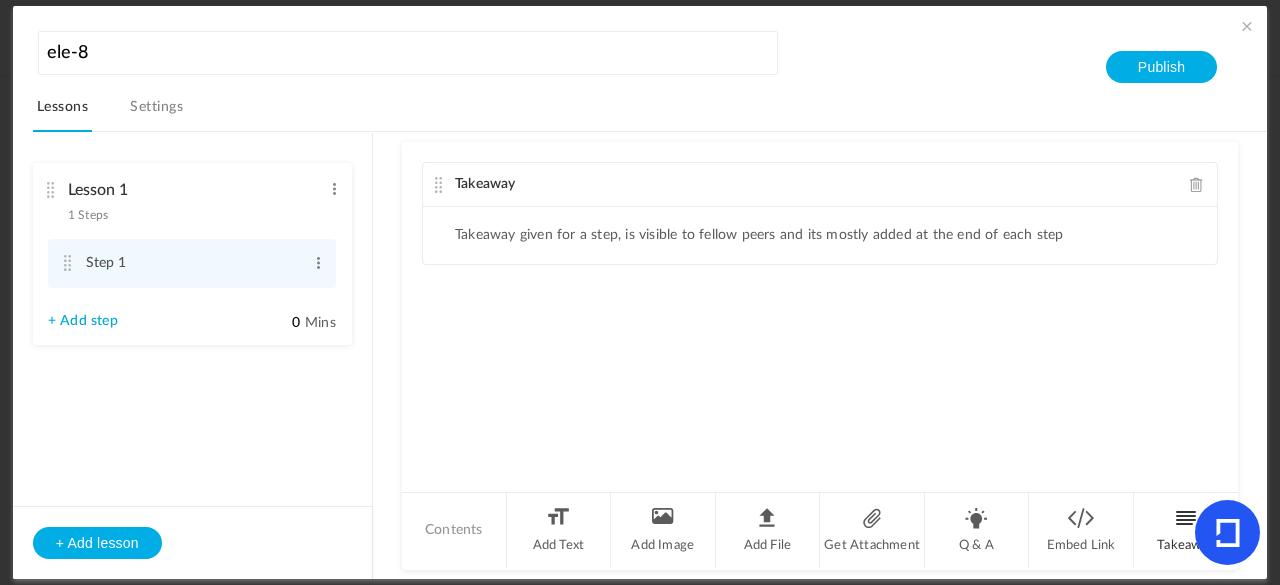 click on "Takeaway" 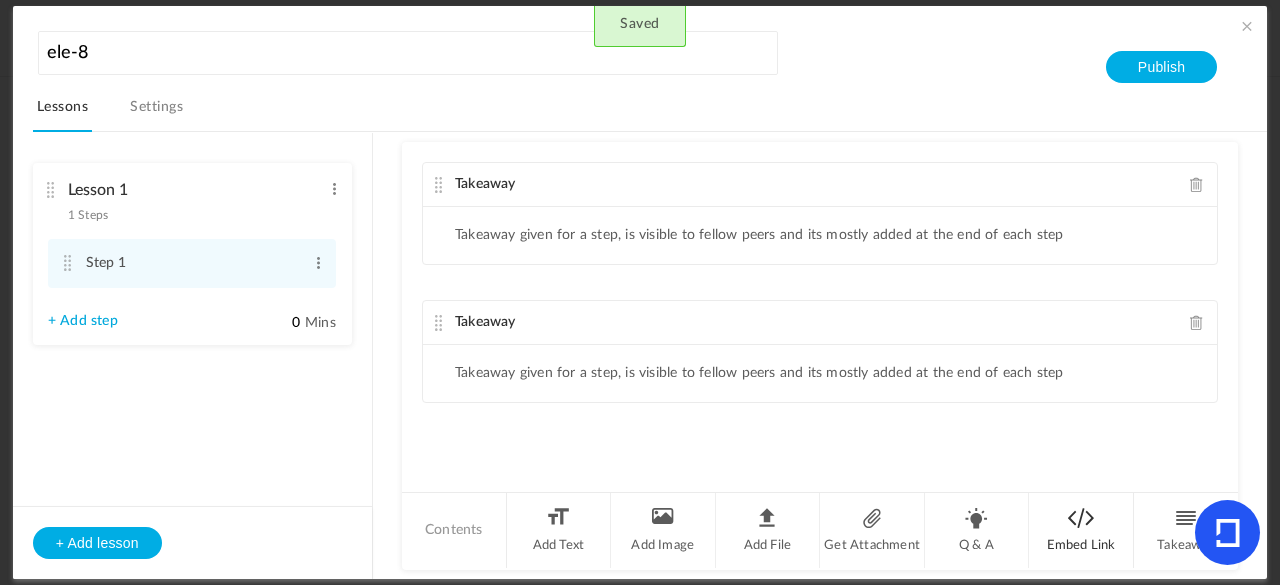 click on "Embed Link" 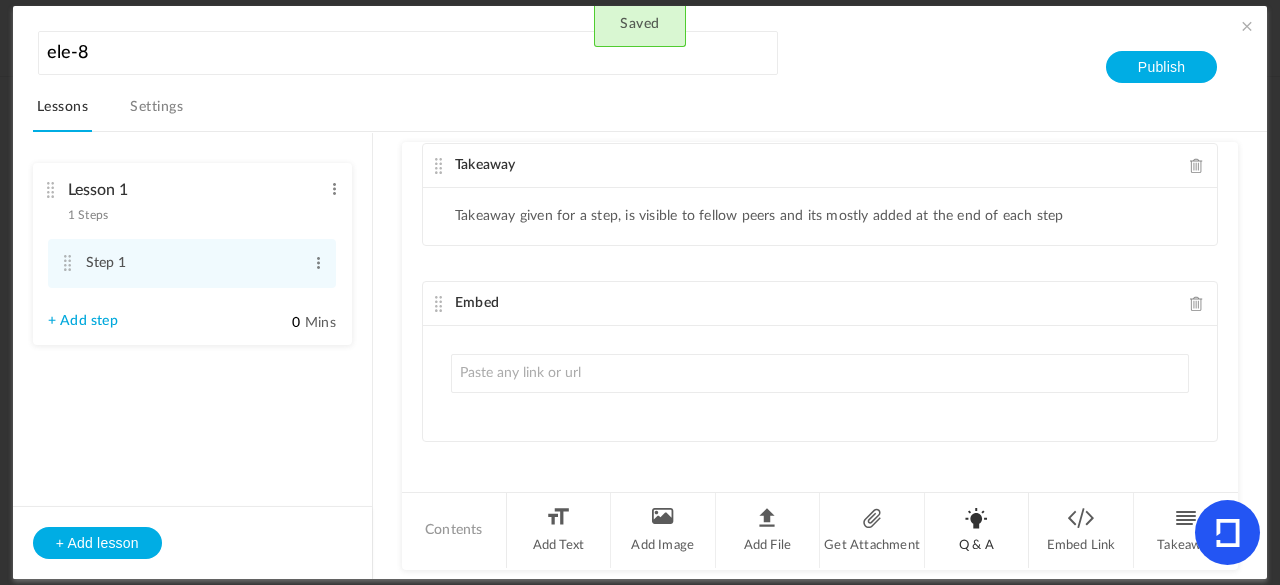 click on "Q & A" 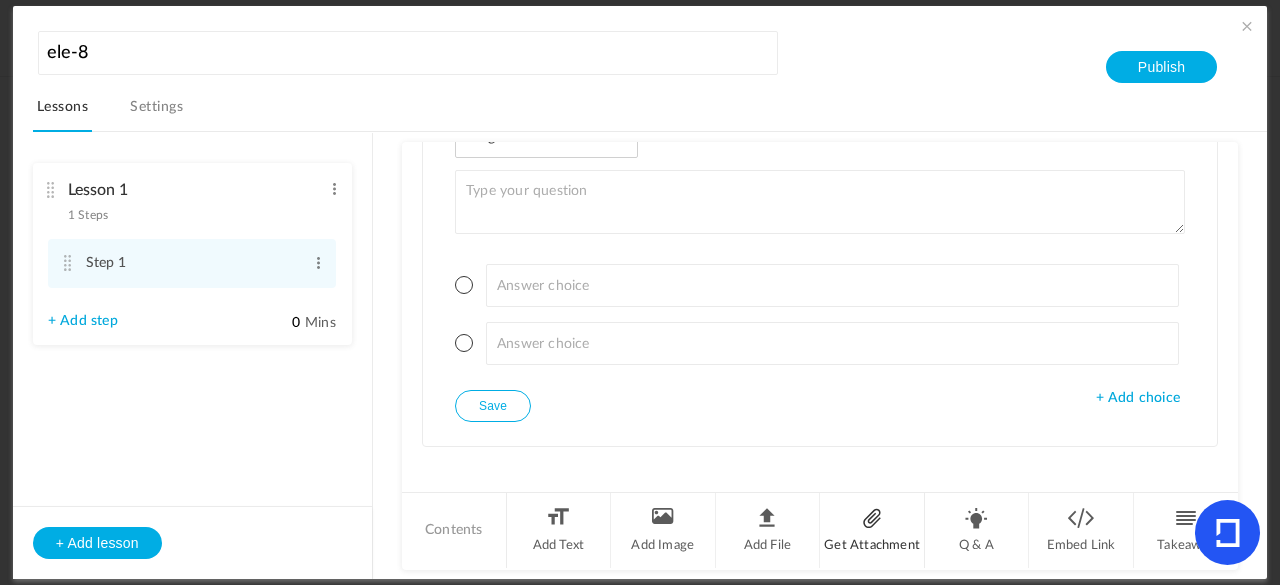 click on "Get Attachment" 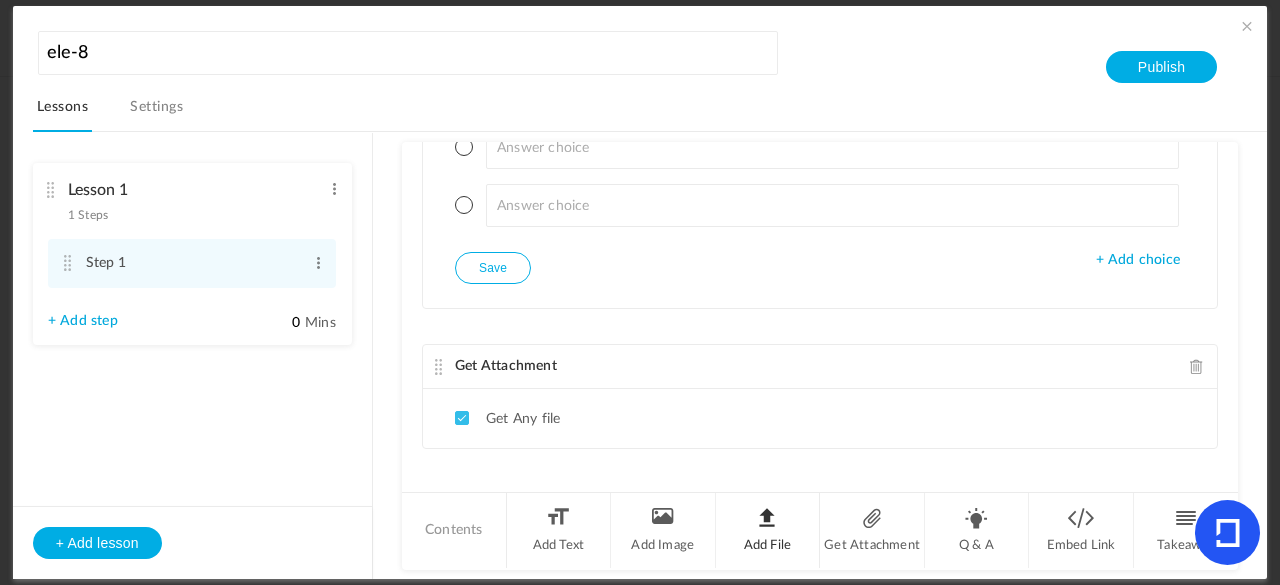 click on "Add File" 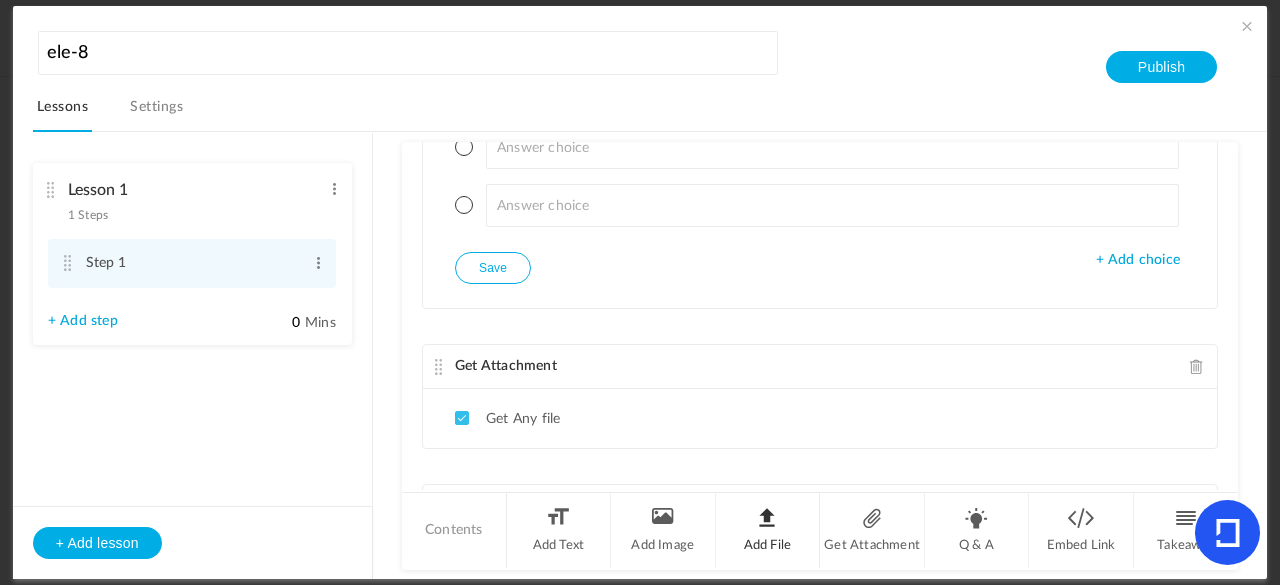 scroll, scrollTop: 804, scrollLeft: 0, axis: vertical 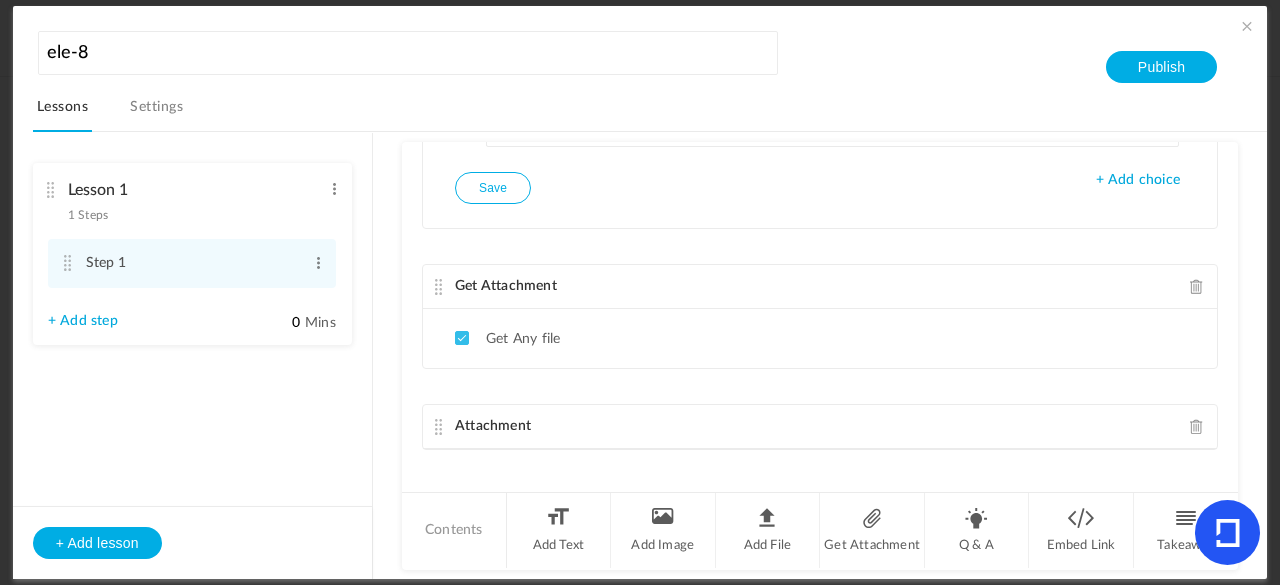 click on "Lessons
Settings" at bounding box center [650, 112] 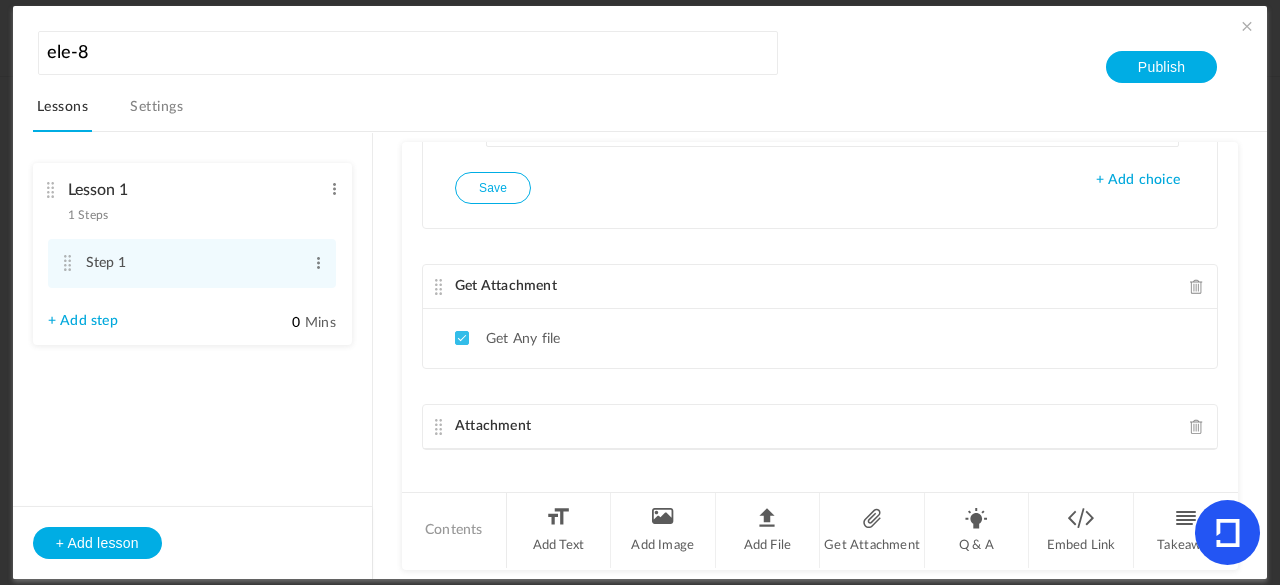 click at bounding box center [1247, 26] 